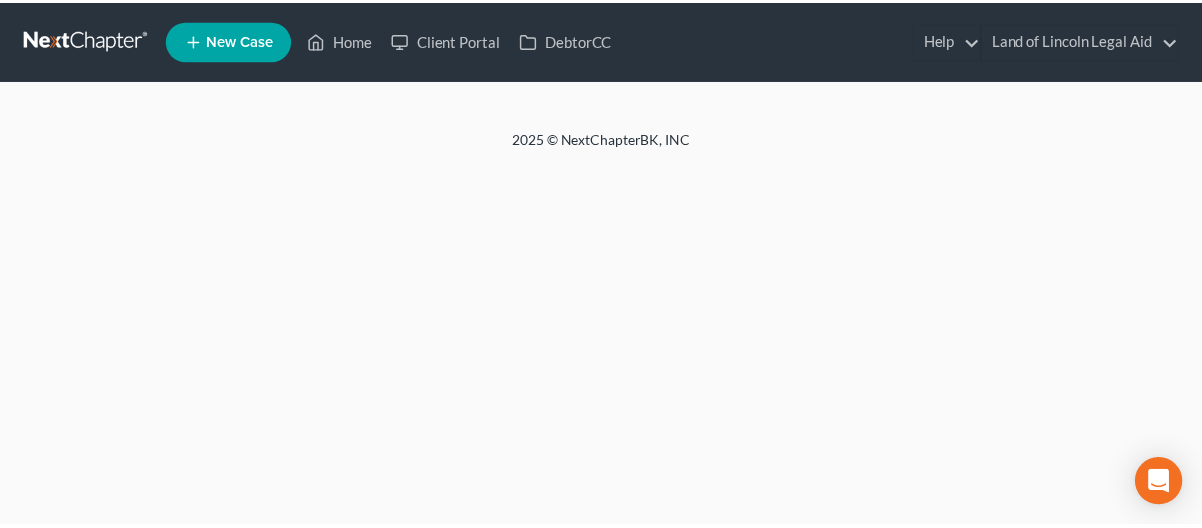 scroll, scrollTop: 0, scrollLeft: 0, axis: both 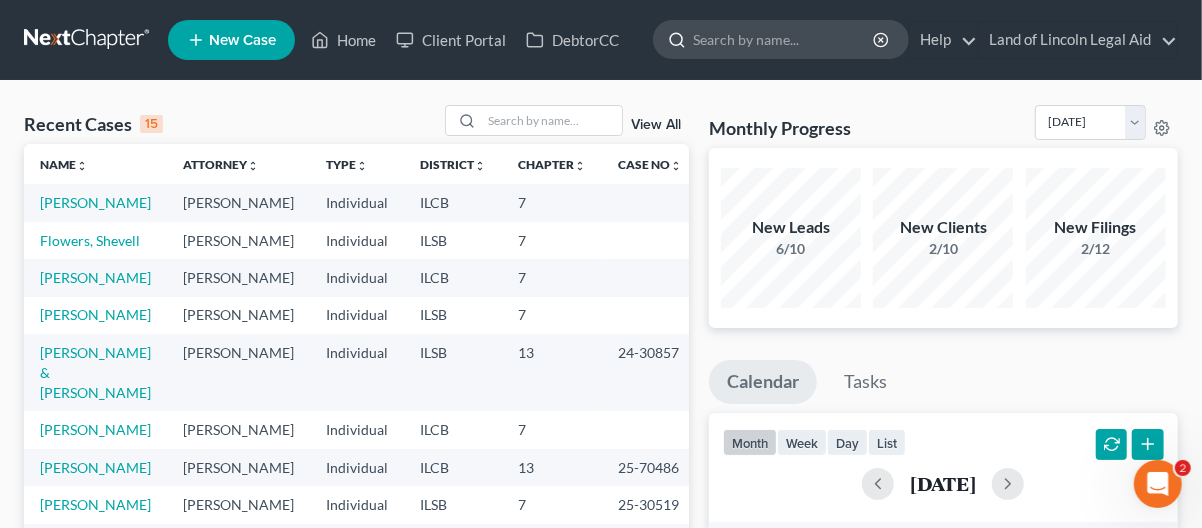 click at bounding box center (784, 39) 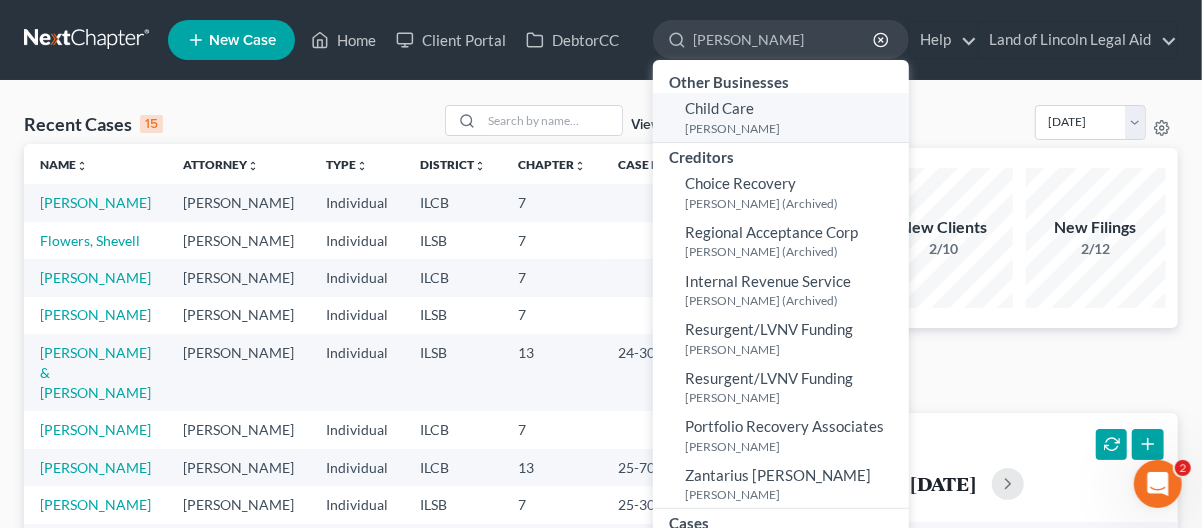 type on "[PERSON_NAME]" 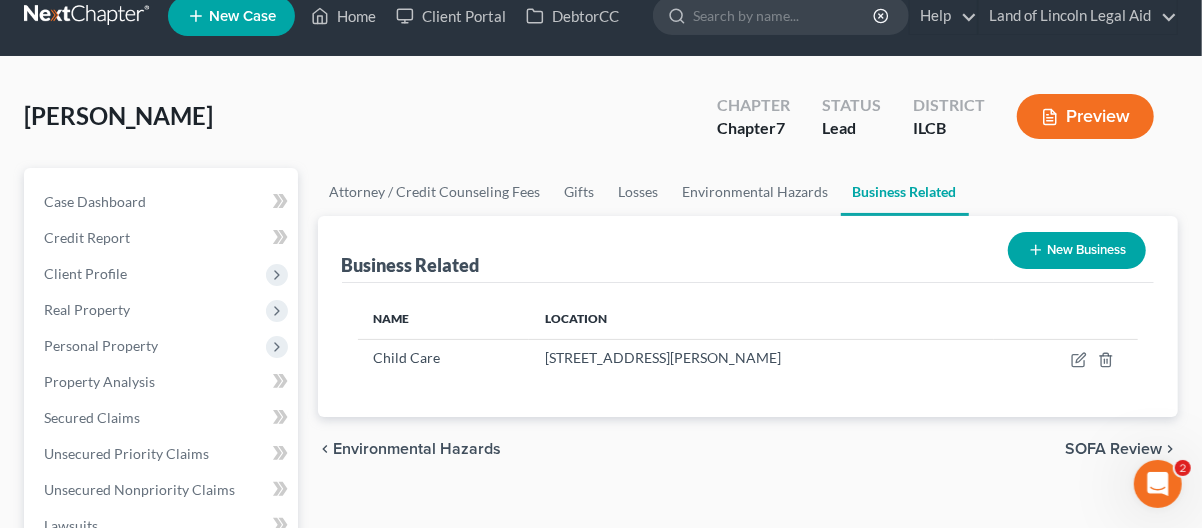 scroll, scrollTop: 0, scrollLeft: 0, axis: both 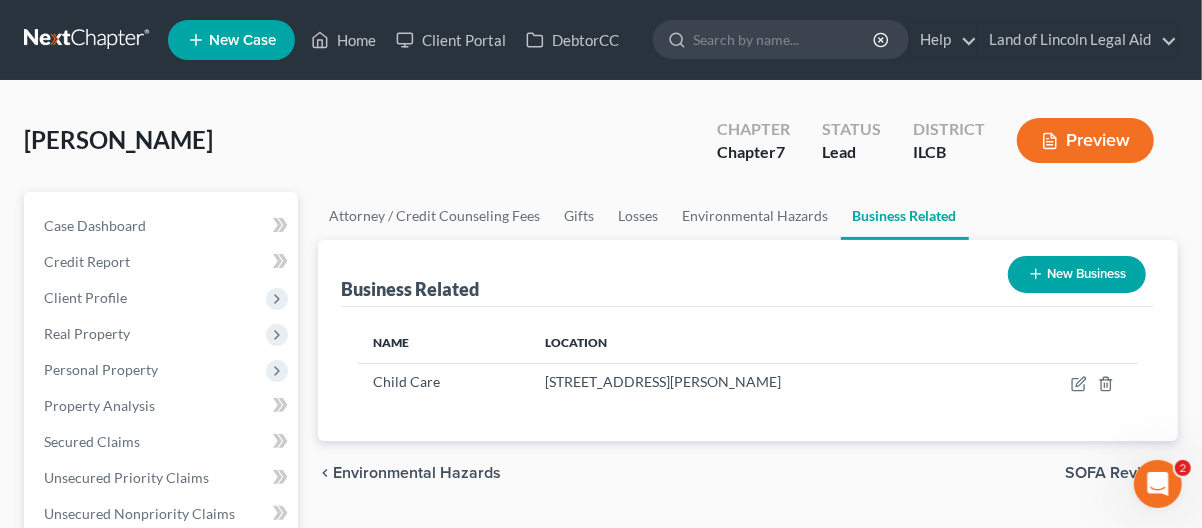 click on "Preview" at bounding box center [1085, 140] 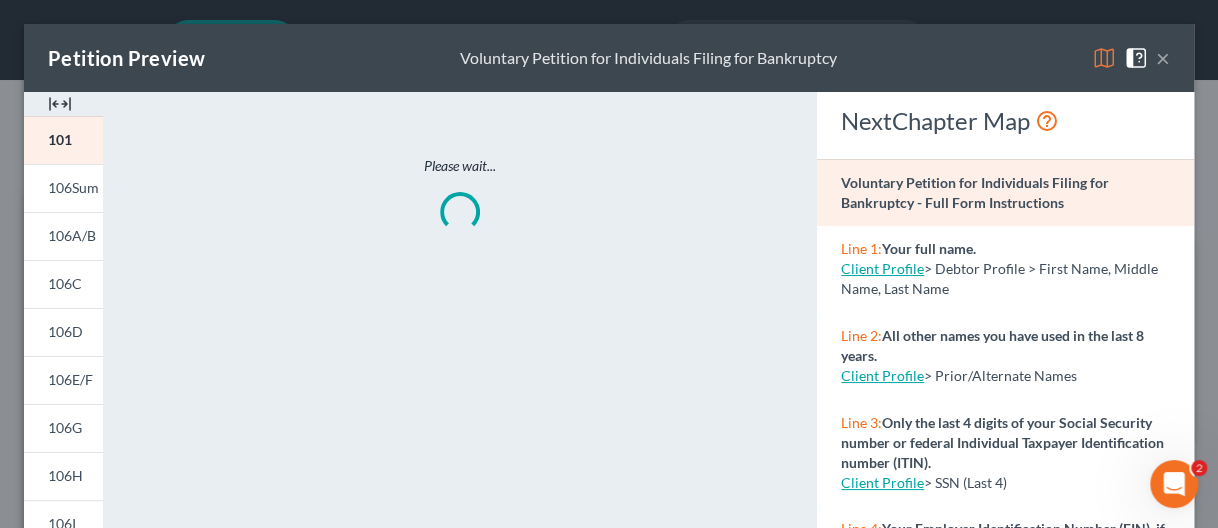 click on "×" at bounding box center [1163, 58] 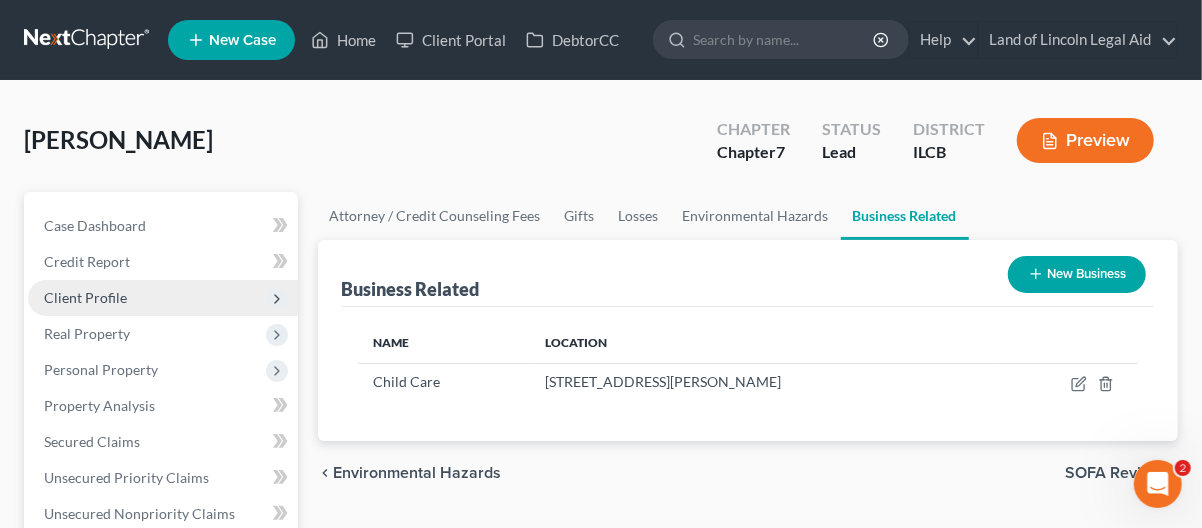 click on "Client Profile" at bounding box center [85, 297] 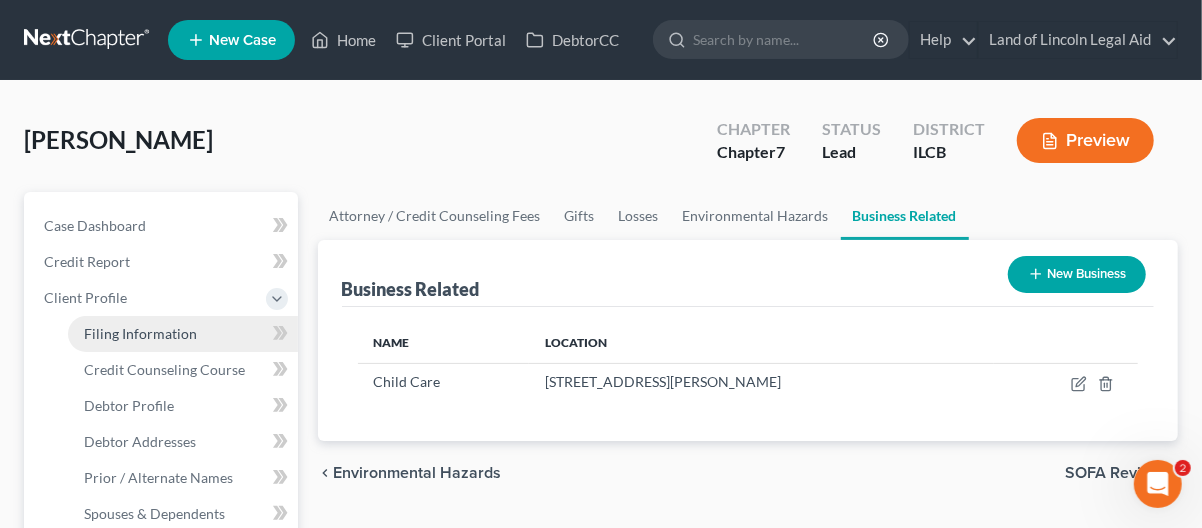 click on "Filing Information" at bounding box center (140, 333) 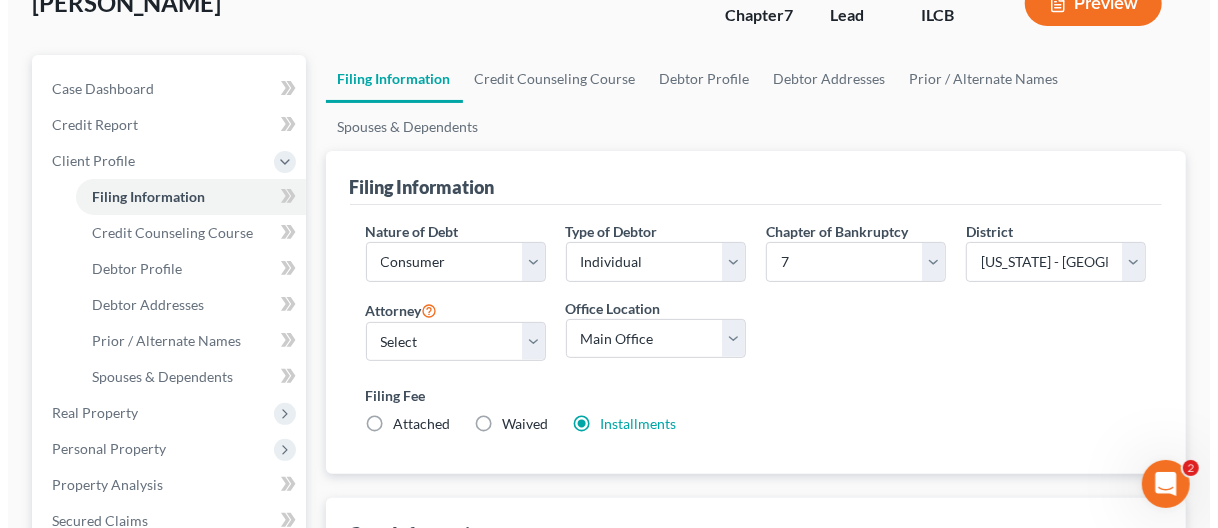 scroll, scrollTop: 0, scrollLeft: 0, axis: both 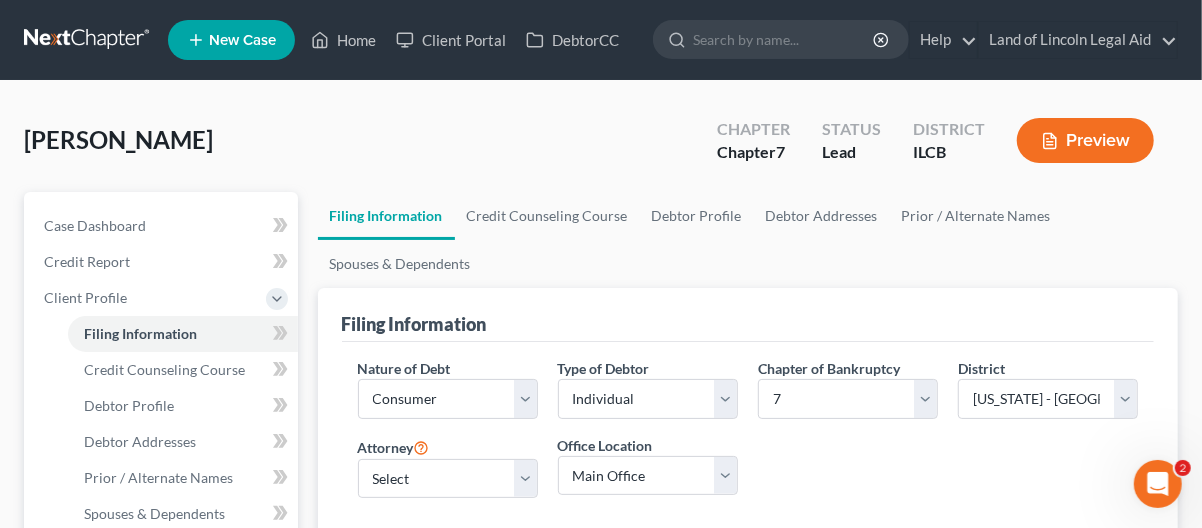 click on "Preview" at bounding box center [1085, 140] 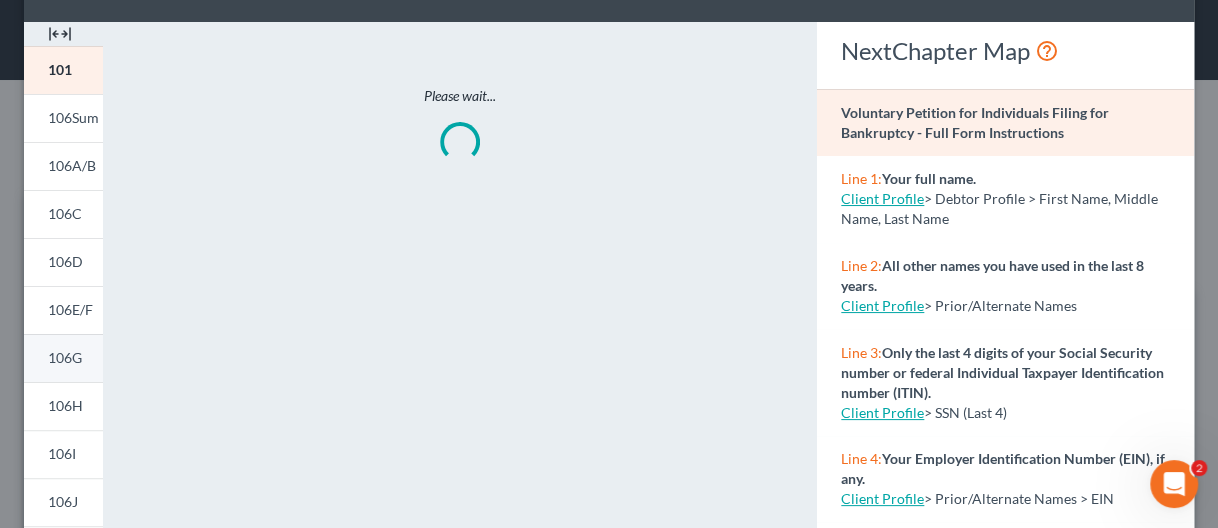 scroll, scrollTop: 300, scrollLeft: 0, axis: vertical 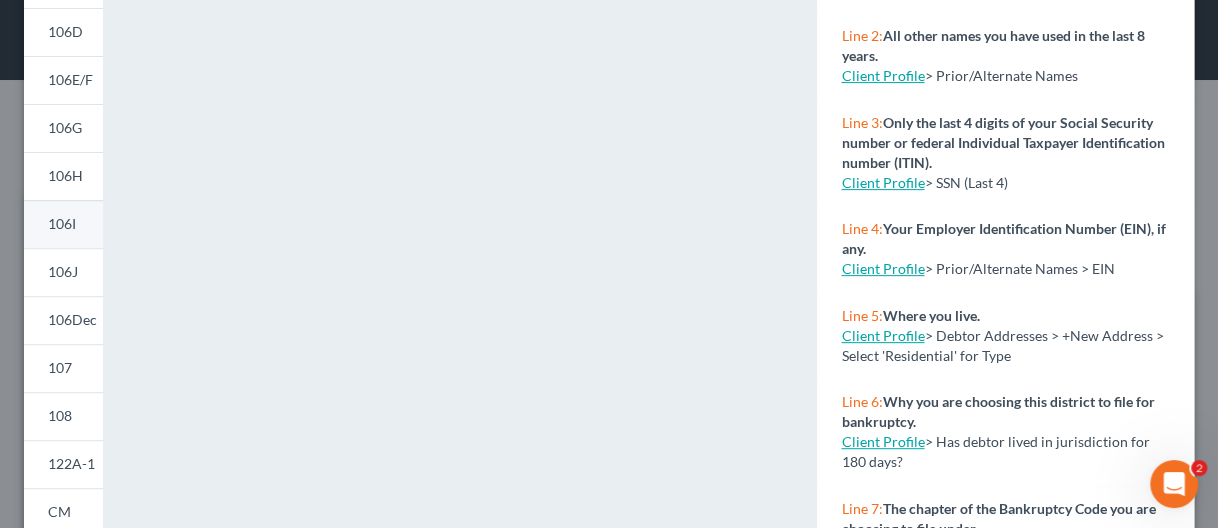 click on "106I" at bounding box center [62, 223] 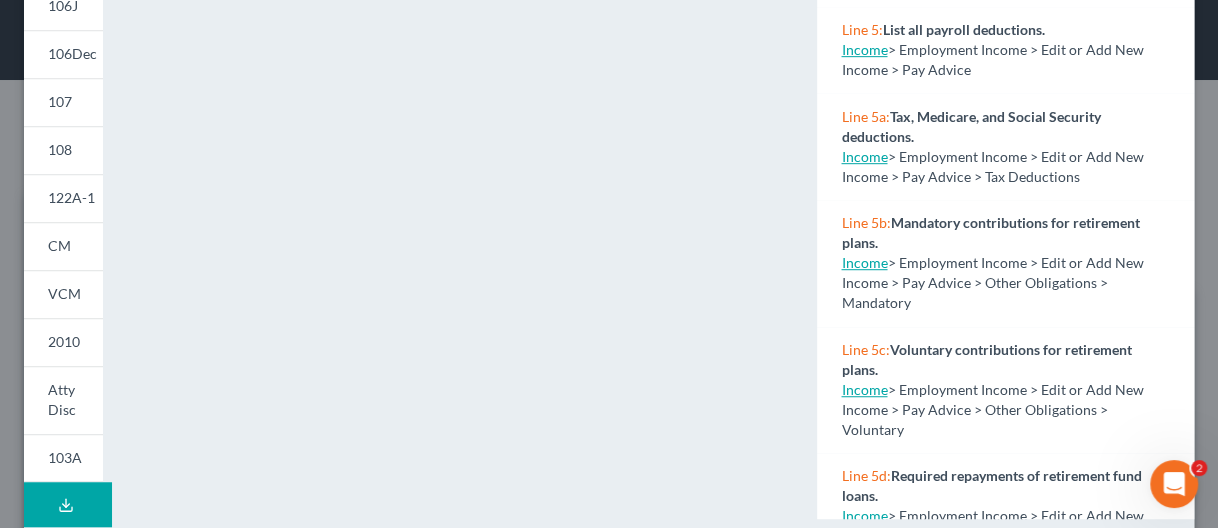 scroll, scrollTop: 600, scrollLeft: 0, axis: vertical 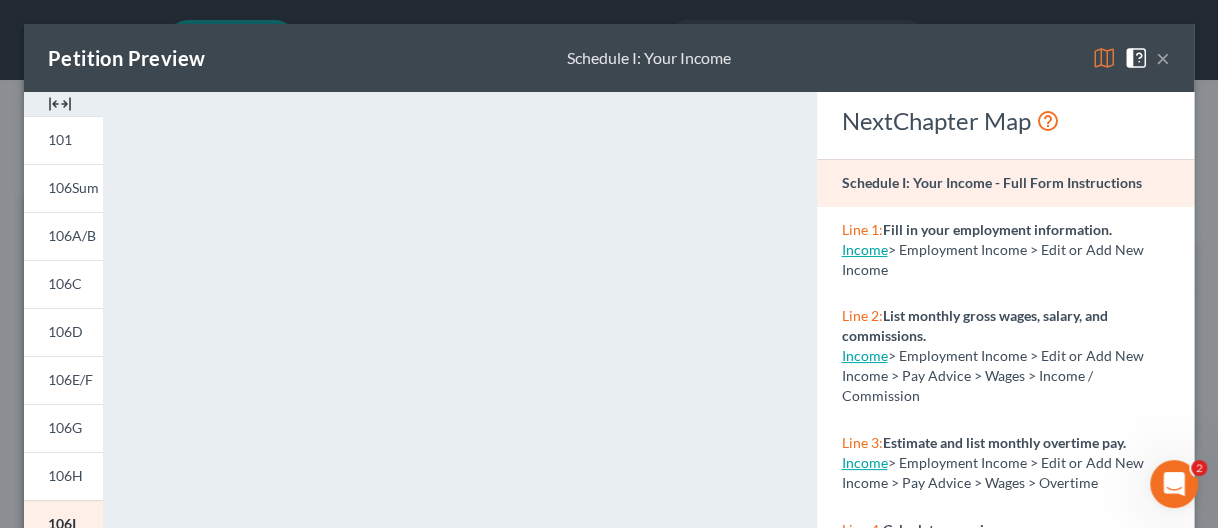 click on "×" at bounding box center [1163, 58] 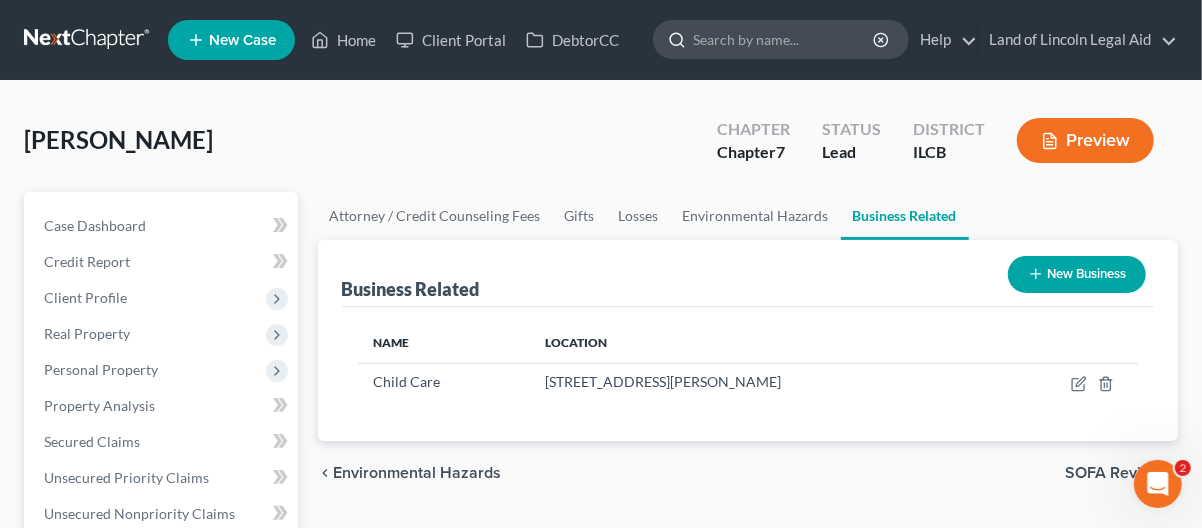 click at bounding box center [784, 39] 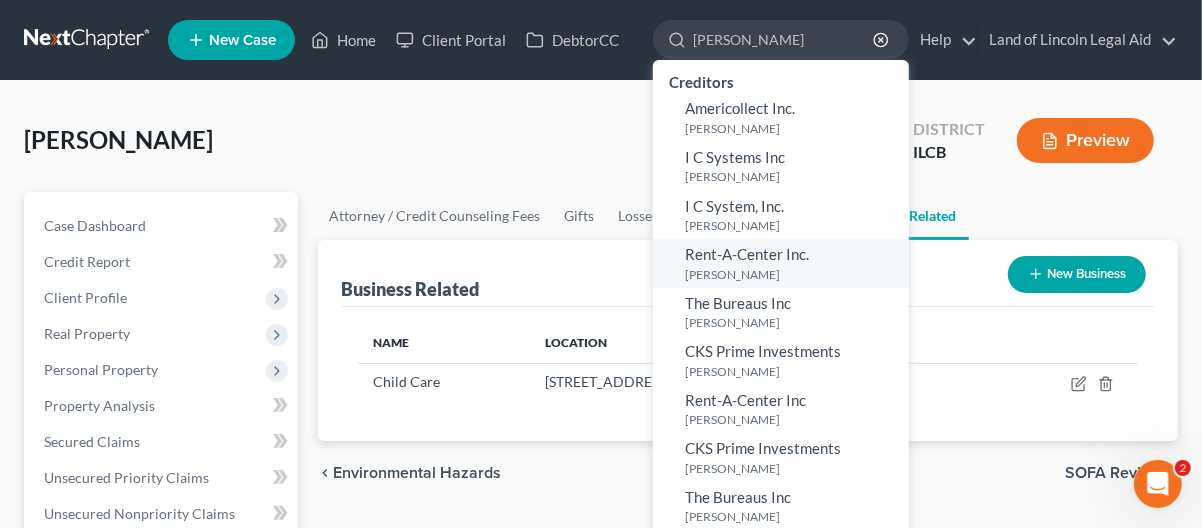 type on "[PERSON_NAME]" 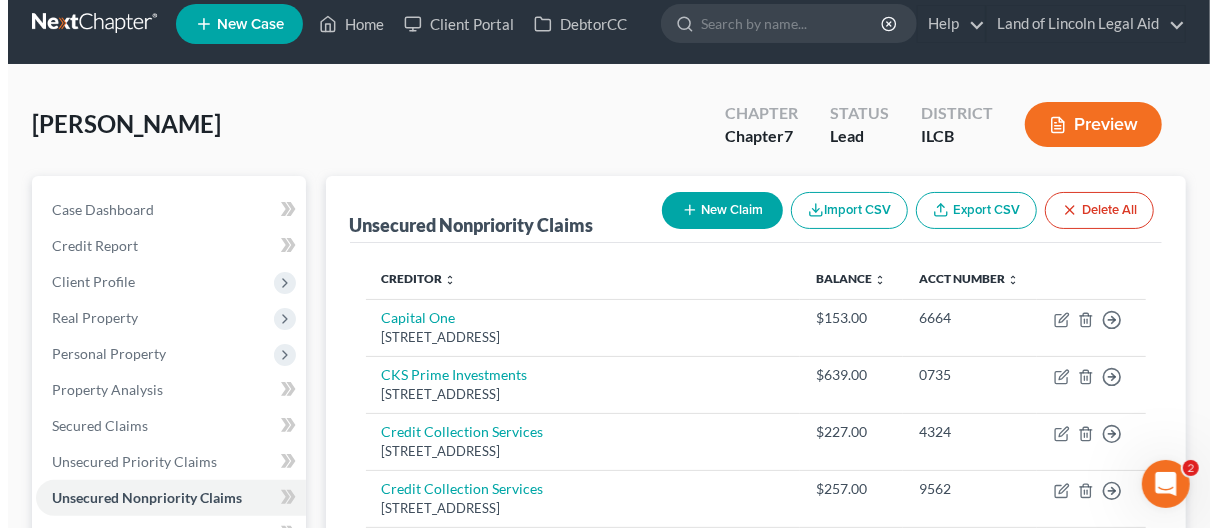 scroll, scrollTop: 0, scrollLeft: 0, axis: both 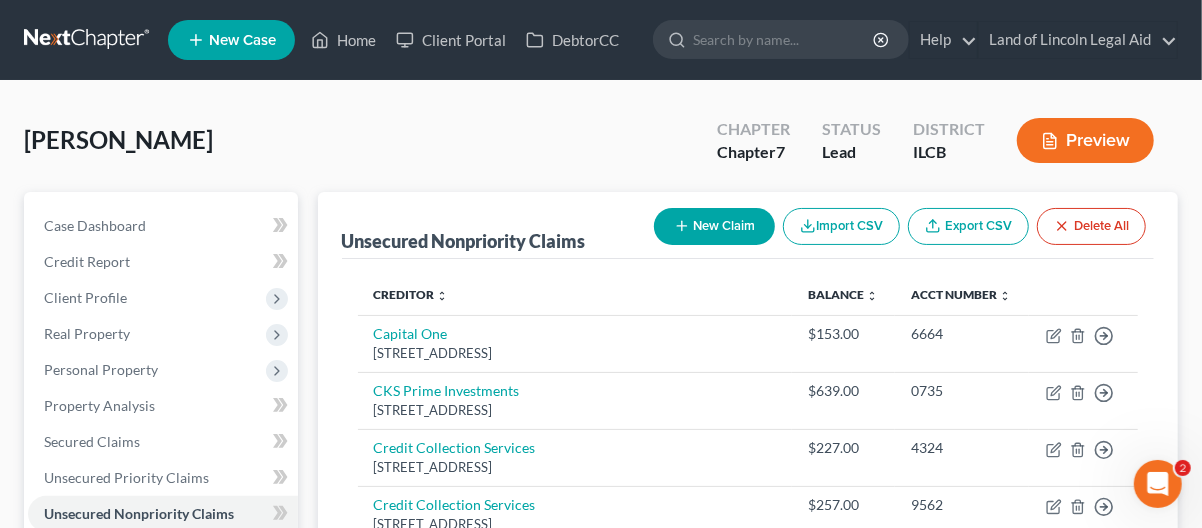 click on "Preview" at bounding box center [1085, 140] 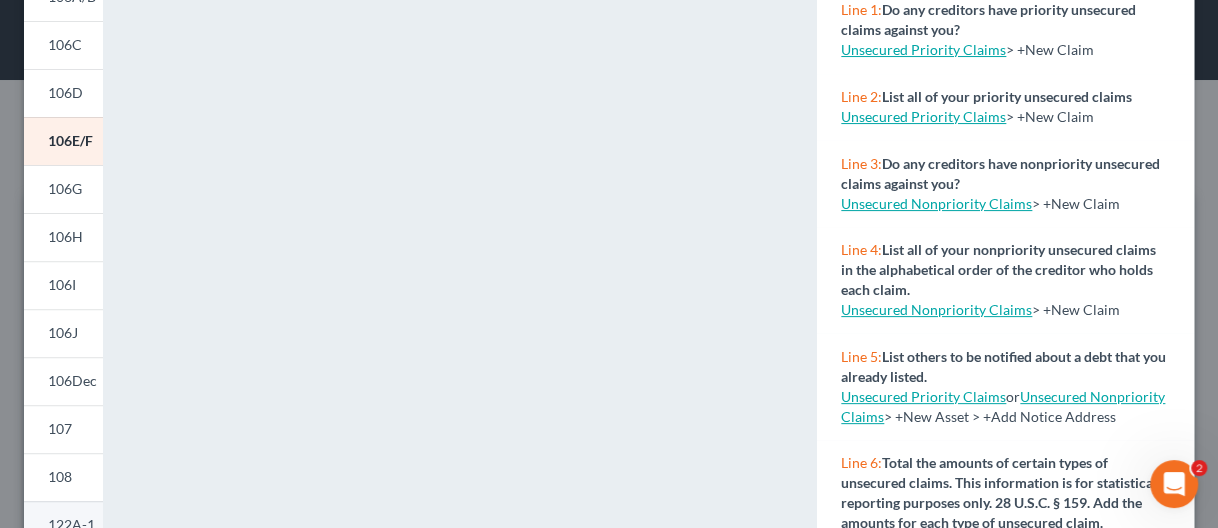 scroll, scrollTop: 200, scrollLeft: 0, axis: vertical 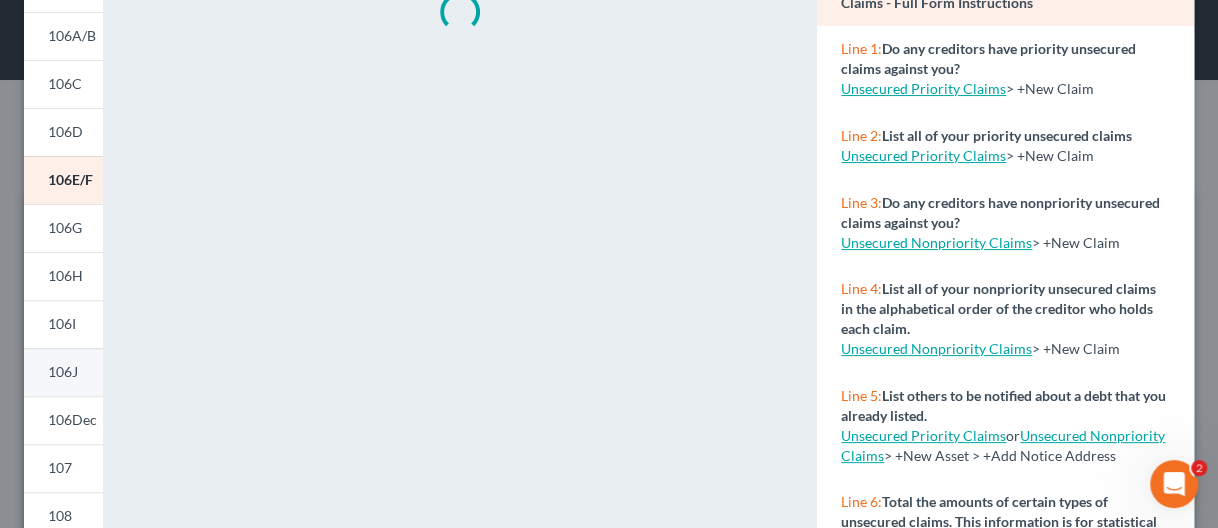 click on "106J" at bounding box center [63, 371] 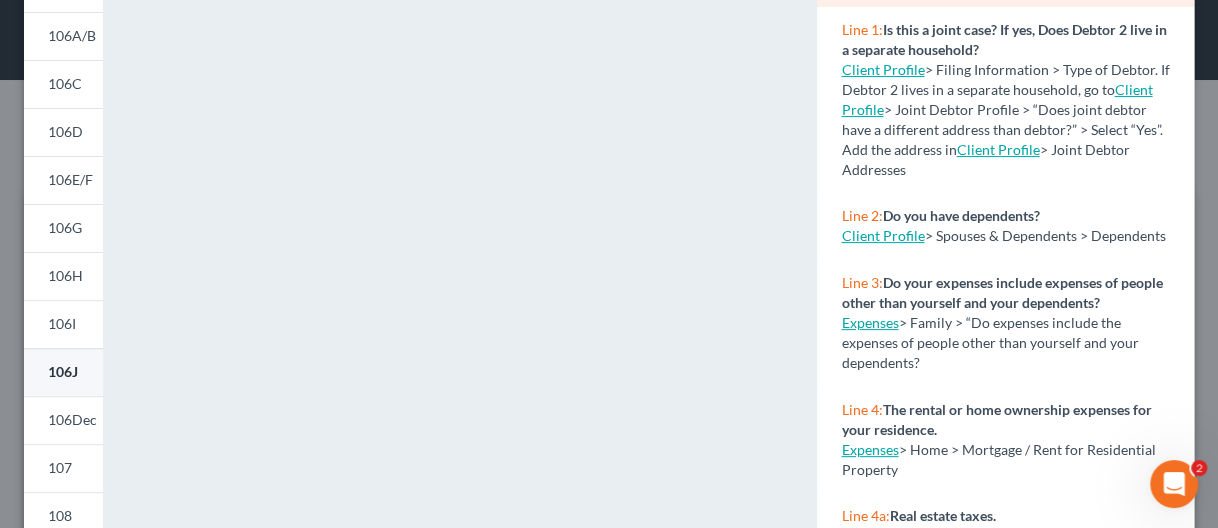 click on "106J" at bounding box center (63, 371) 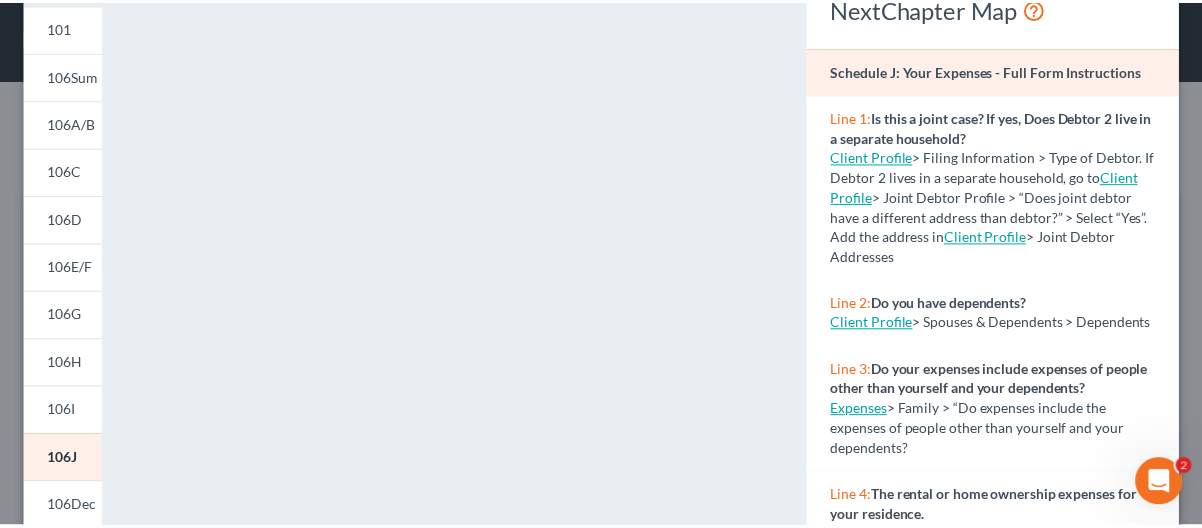 scroll, scrollTop: 0, scrollLeft: 0, axis: both 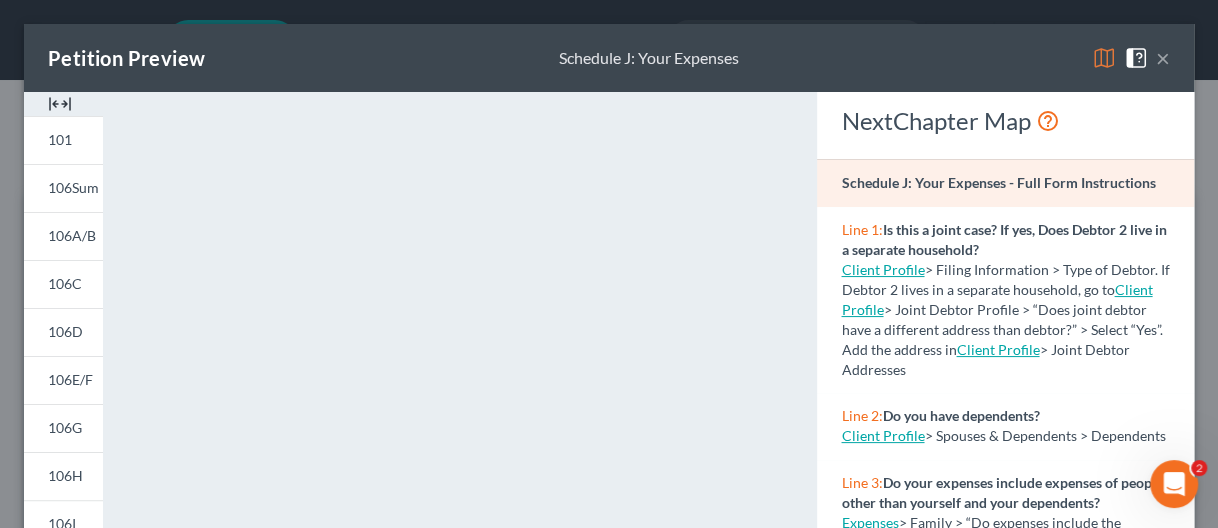 click on "×" at bounding box center (1163, 58) 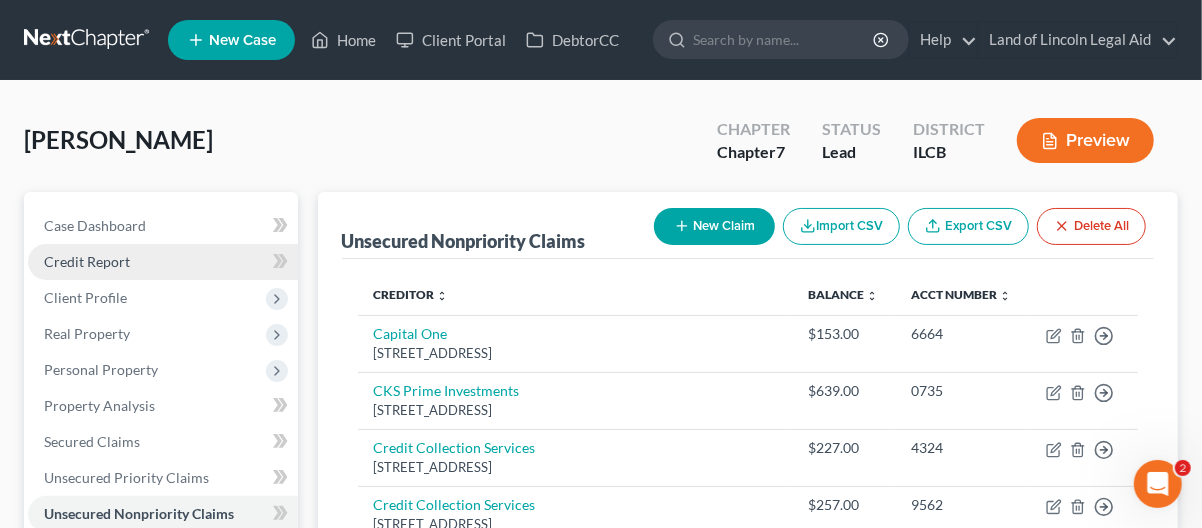 click on "Credit Report" at bounding box center [87, 261] 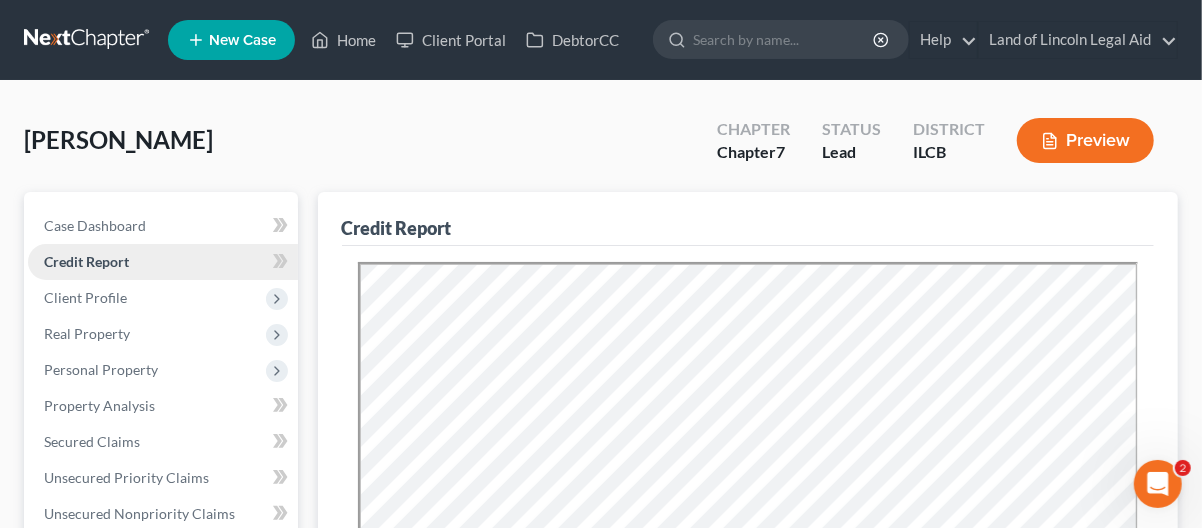 scroll, scrollTop: 0, scrollLeft: 0, axis: both 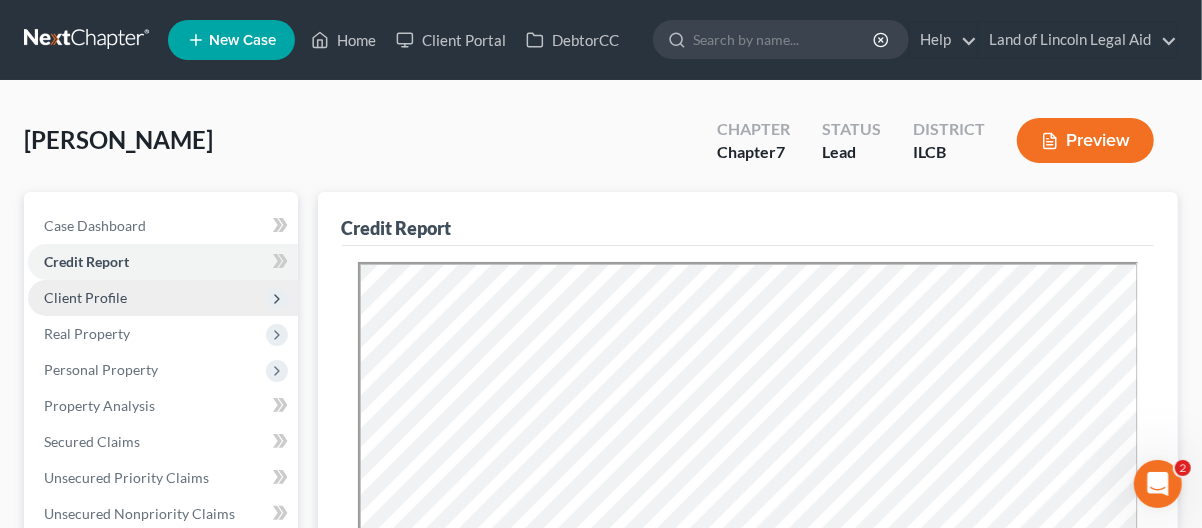 click on "Client Profile" at bounding box center [85, 297] 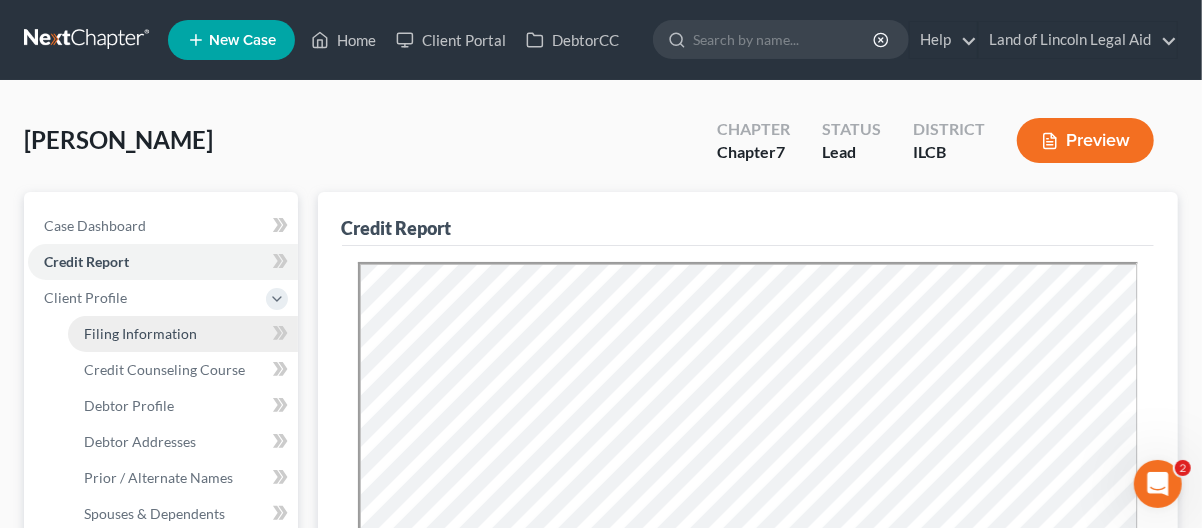 click on "Filing Information" at bounding box center (140, 333) 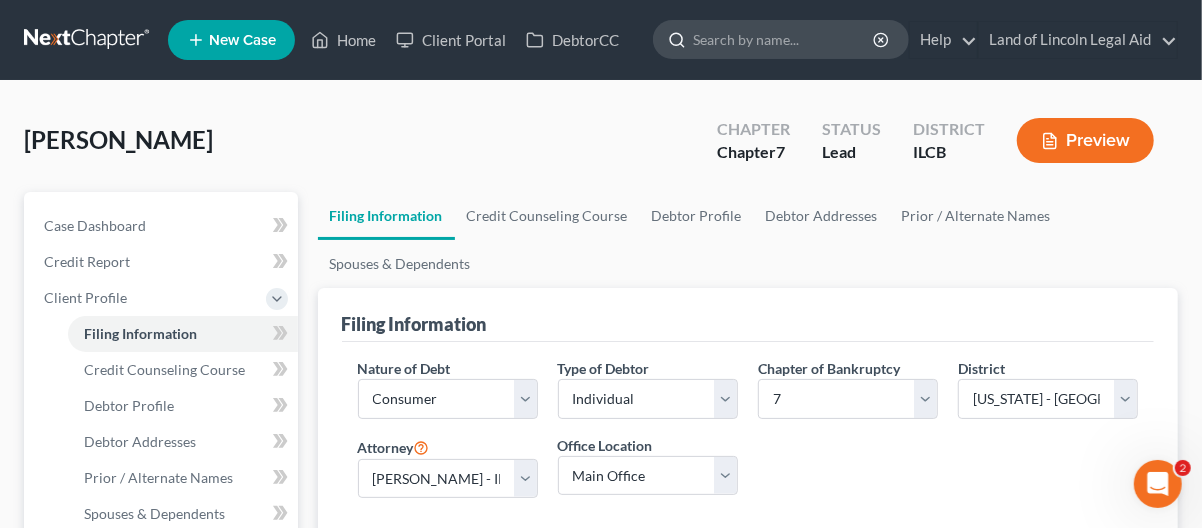 click at bounding box center [784, 39] 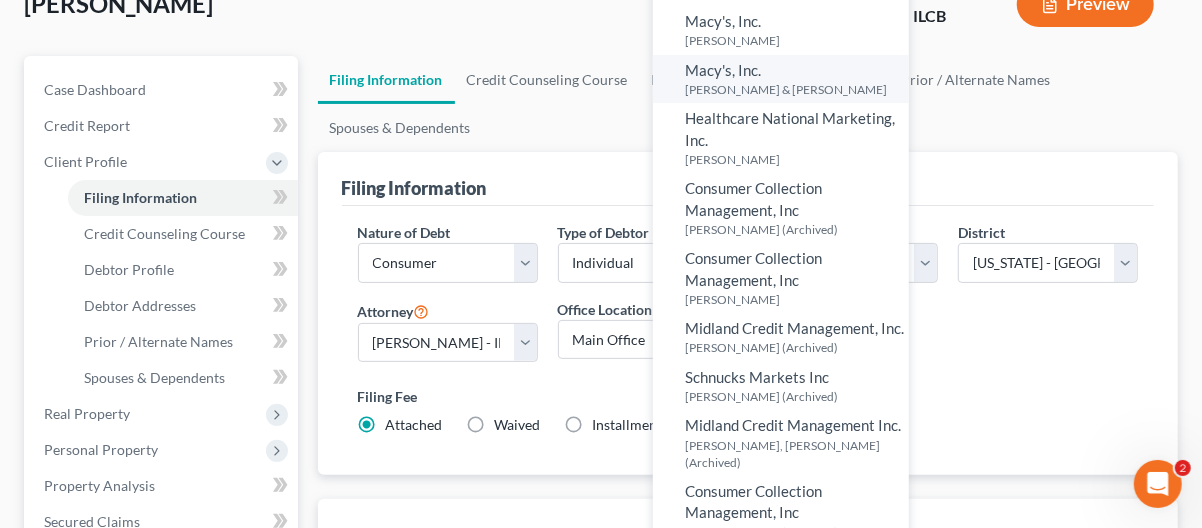 scroll, scrollTop: 0, scrollLeft: 0, axis: both 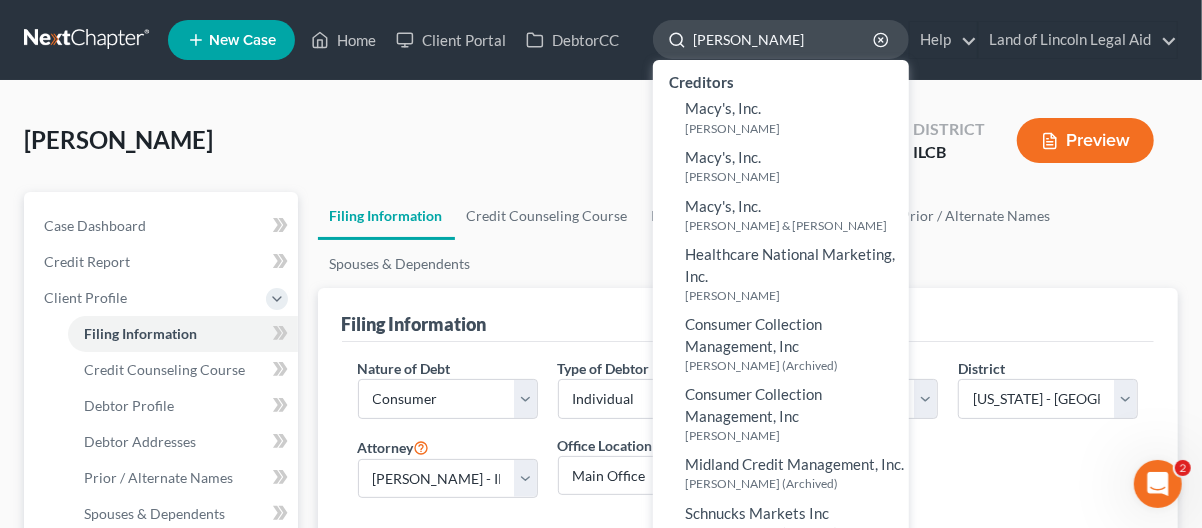 drag, startPoint x: 742, startPoint y: 36, endPoint x: 699, endPoint y: 35, distance: 43.011627 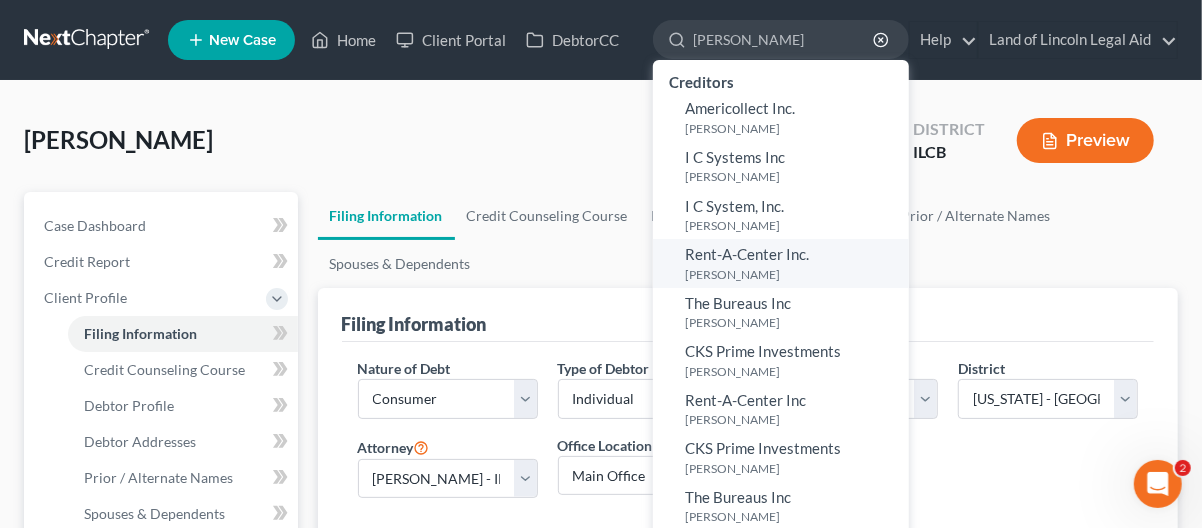 type on "[PERSON_NAME]" 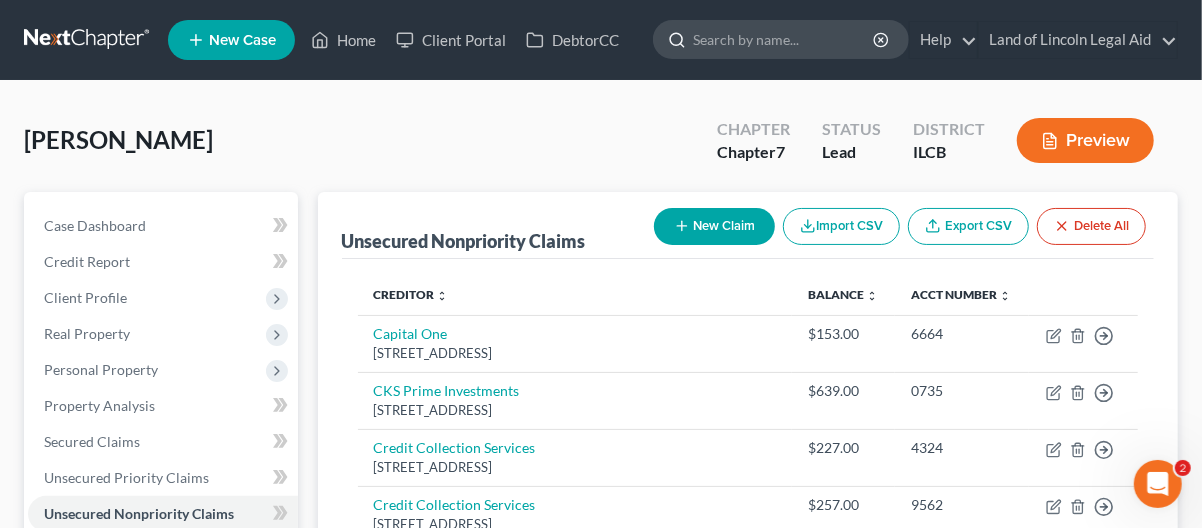 click at bounding box center (784, 39) 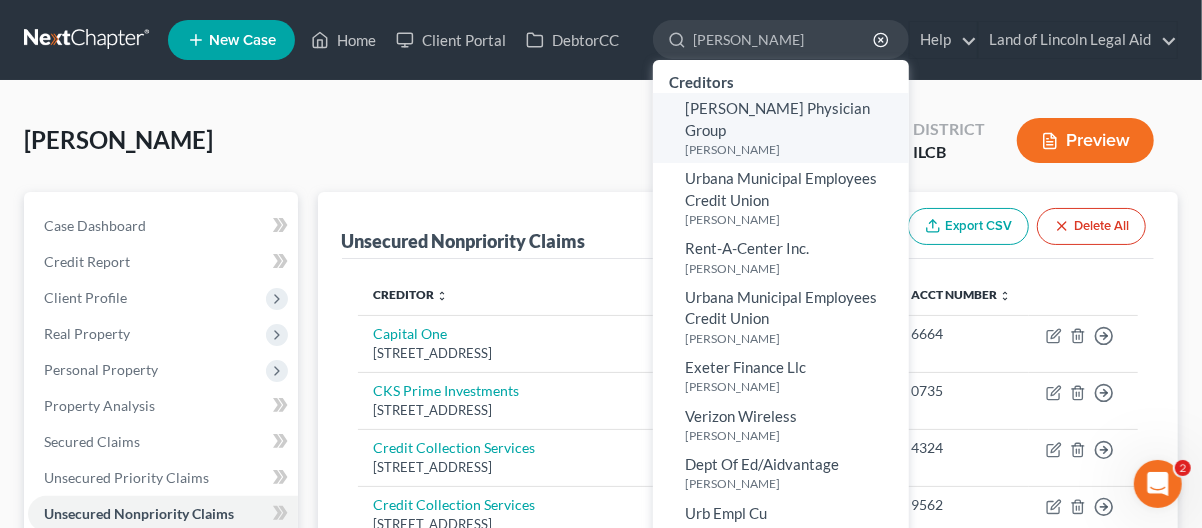 type on "[PERSON_NAME]" 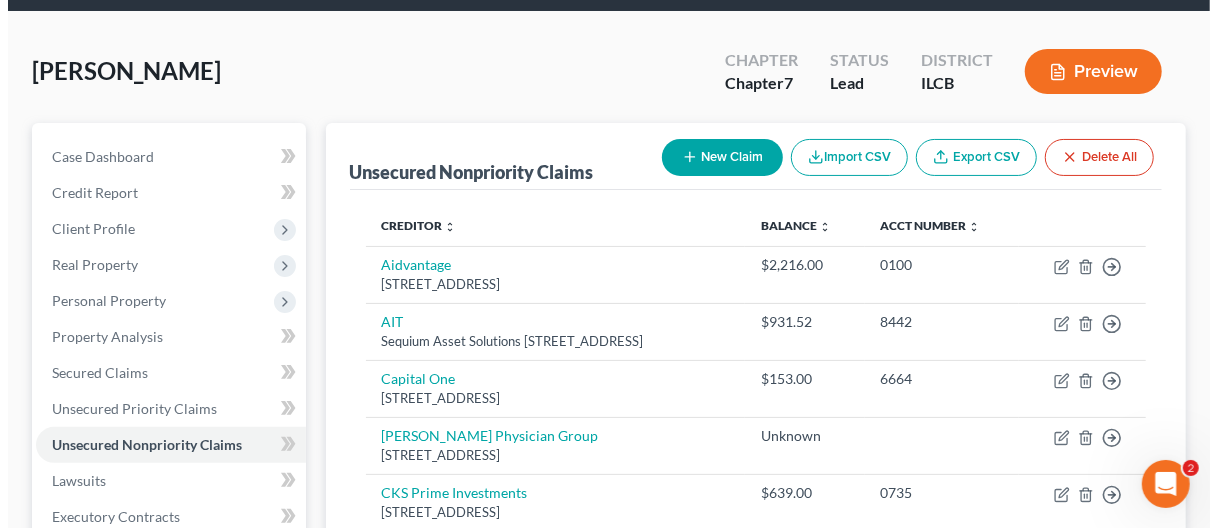 scroll, scrollTop: 0, scrollLeft: 0, axis: both 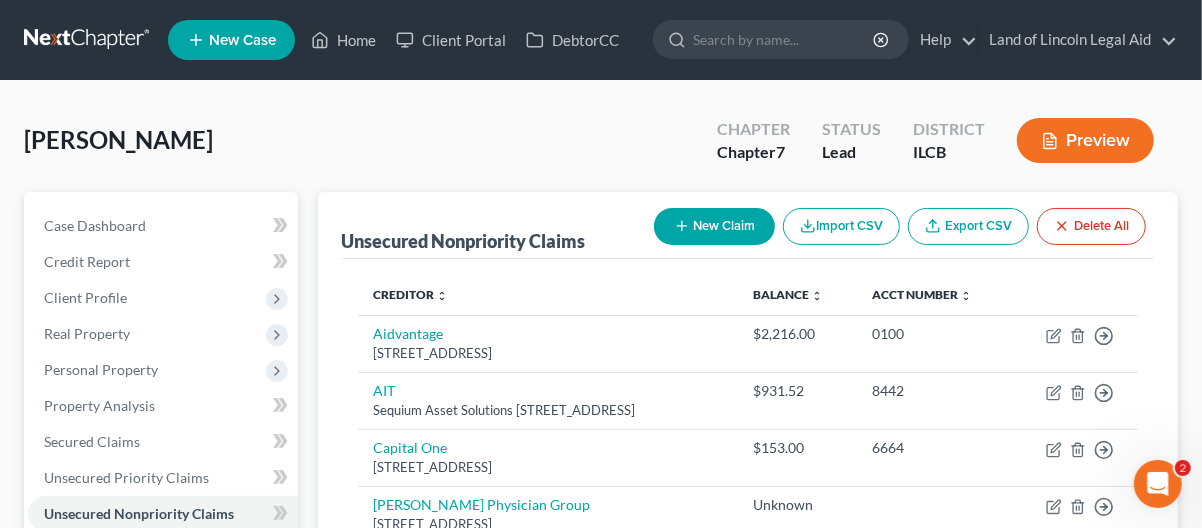 click on "Preview" at bounding box center [1085, 140] 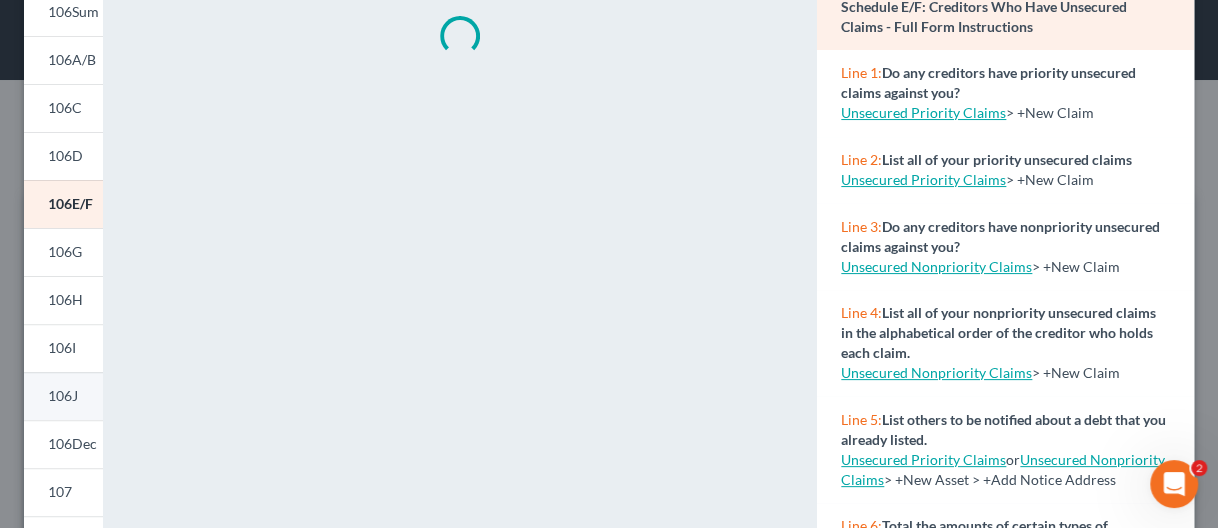 scroll, scrollTop: 200, scrollLeft: 0, axis: vertical 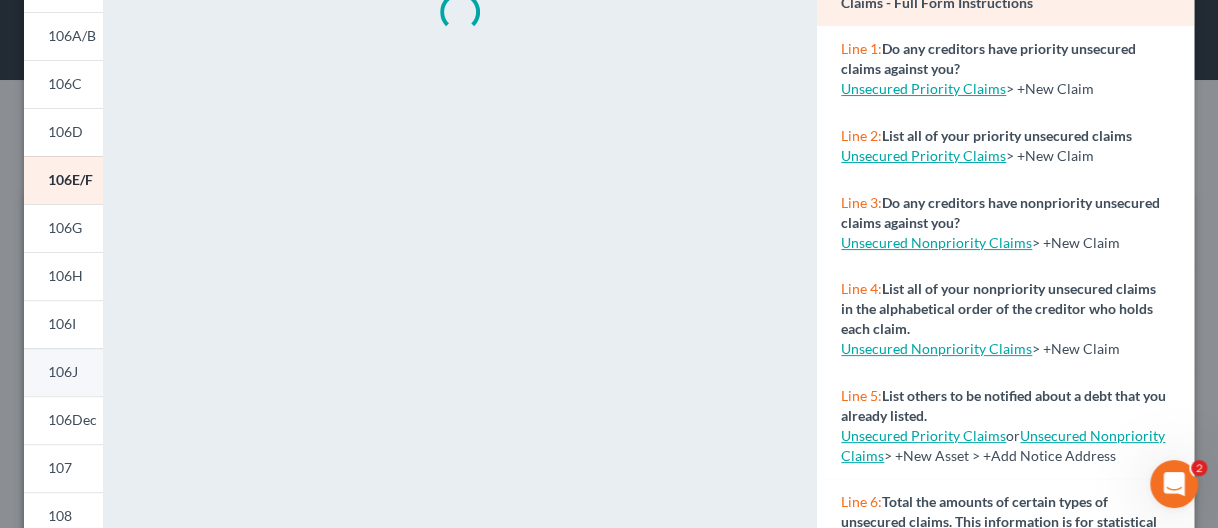 click on "106J" at bounding box center [63, 371] 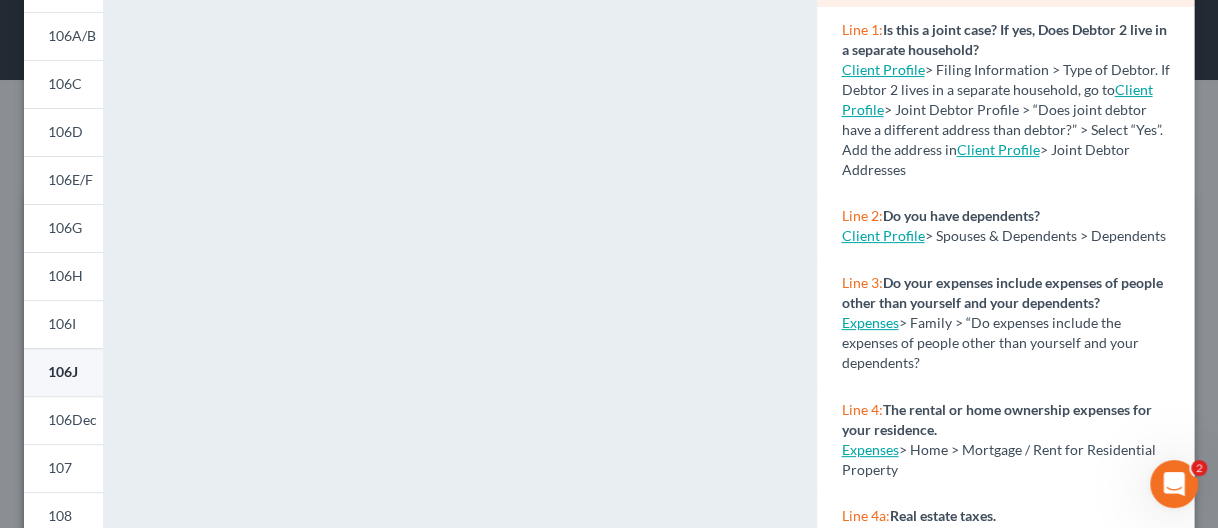click on "106J" at bounding box center [63, 371] 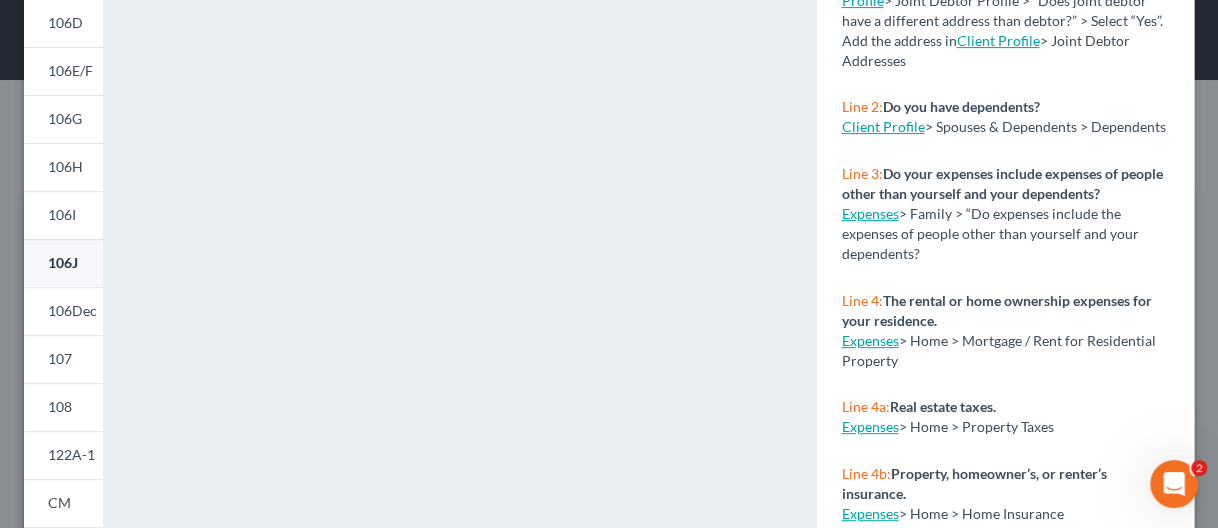 scroll, scrollTop: 600, scrollLeft: 0, axis: vertical 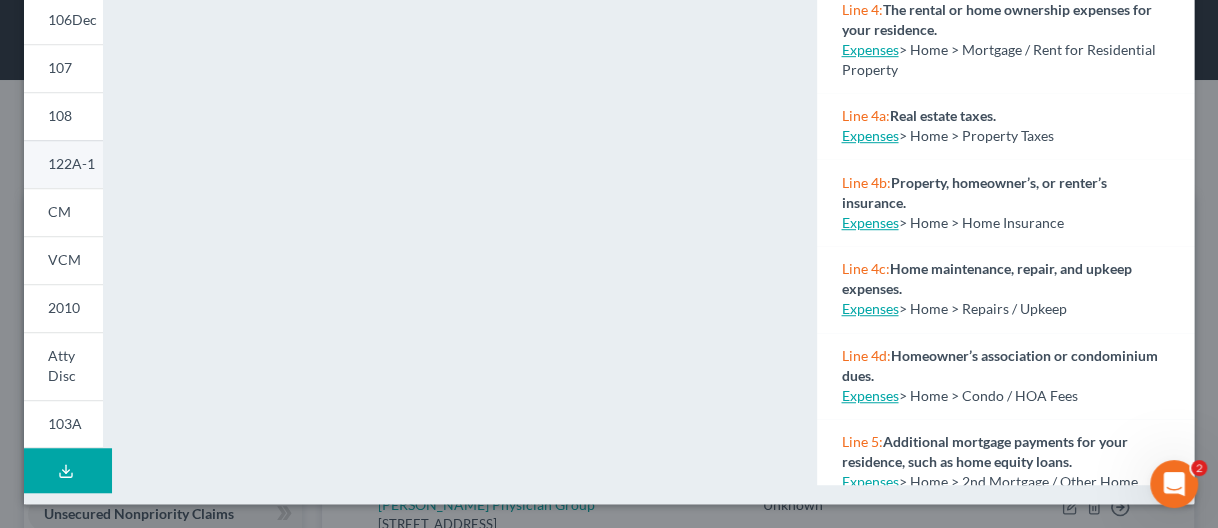 click on "122A-1" at bounding box center (71, 163) 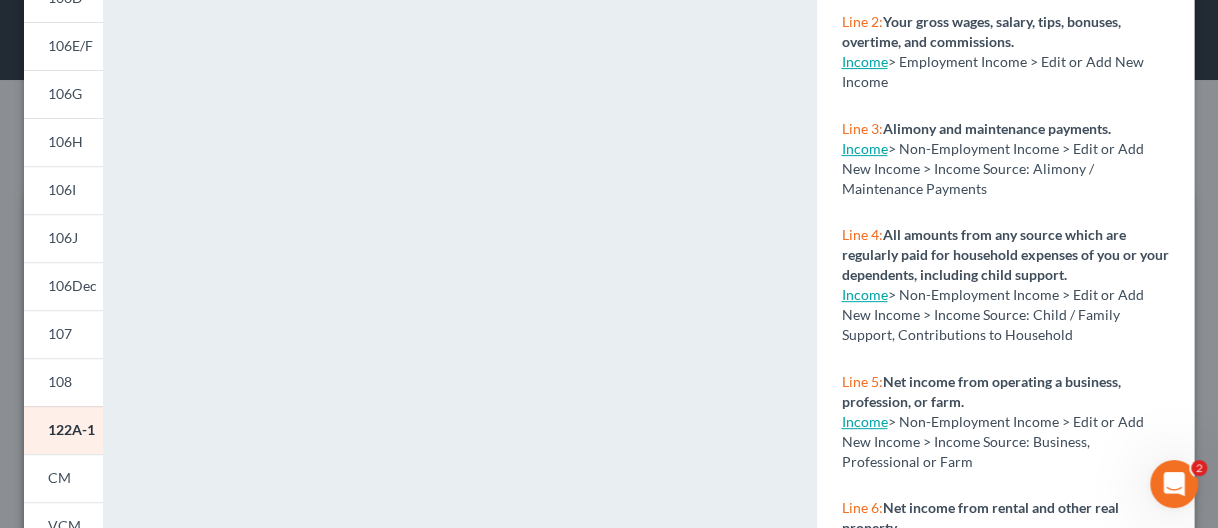 scroll, scrollTop: 300, scrollLeft: 0, axis: vertical 